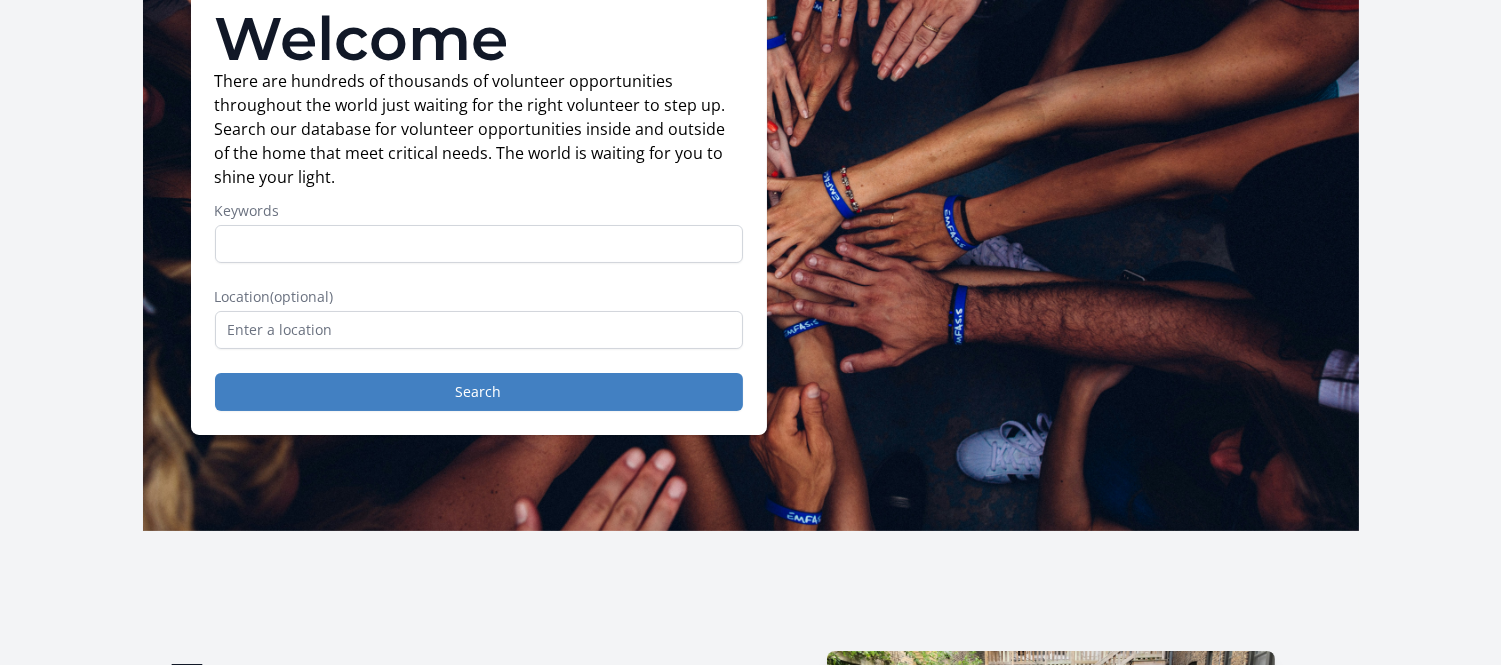 scroll, scrollTop: 178, scrollLeft: 0, axis: vertical 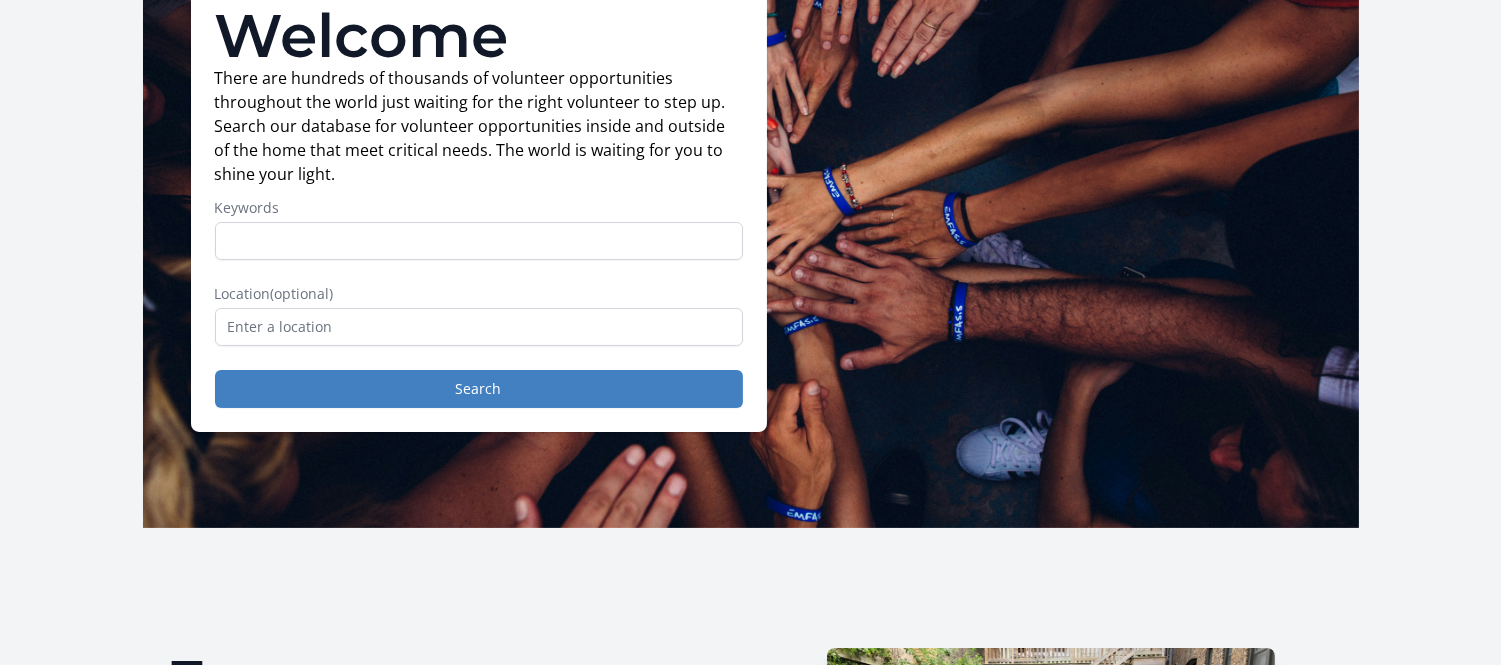 click on "Keywords" at bounding box center (479, 241) 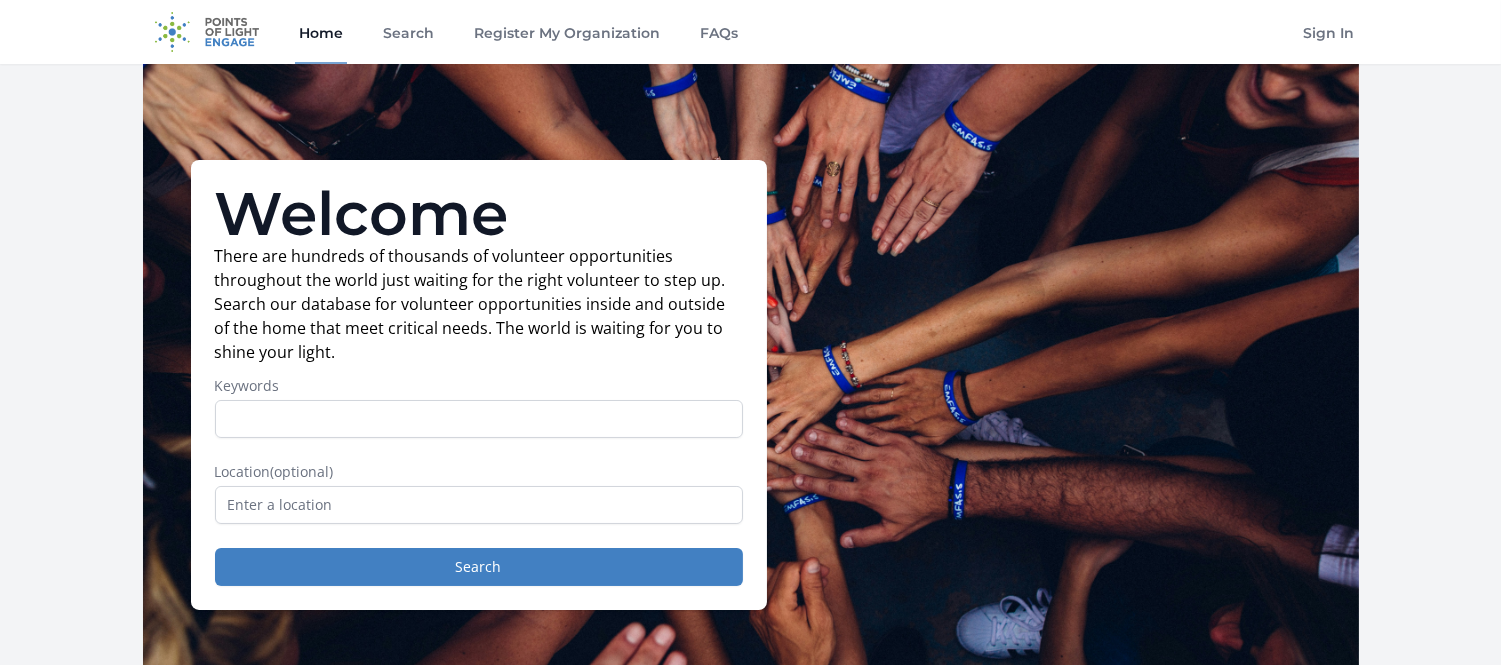 scroll, scrollTop: 60, scrollLeft: 0, axis: vertical 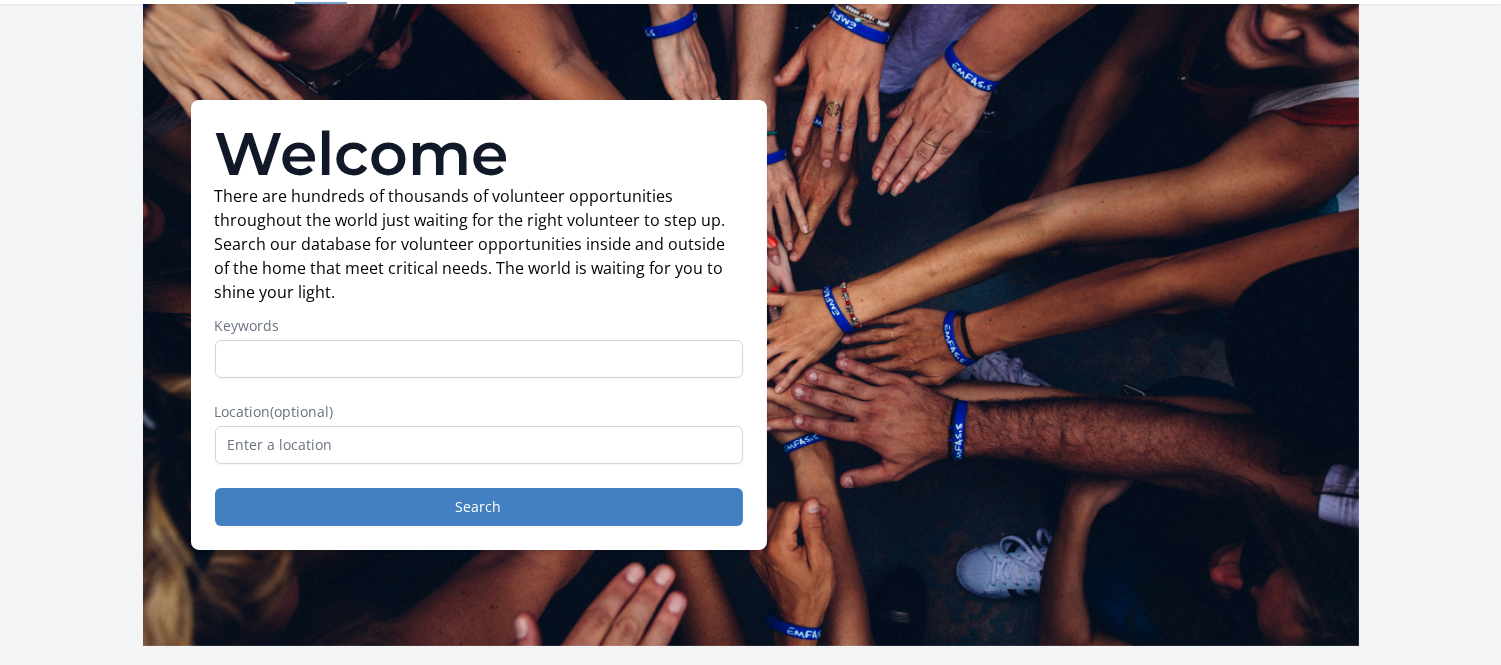 click on "Keywords" at bounding box center [479, 359] 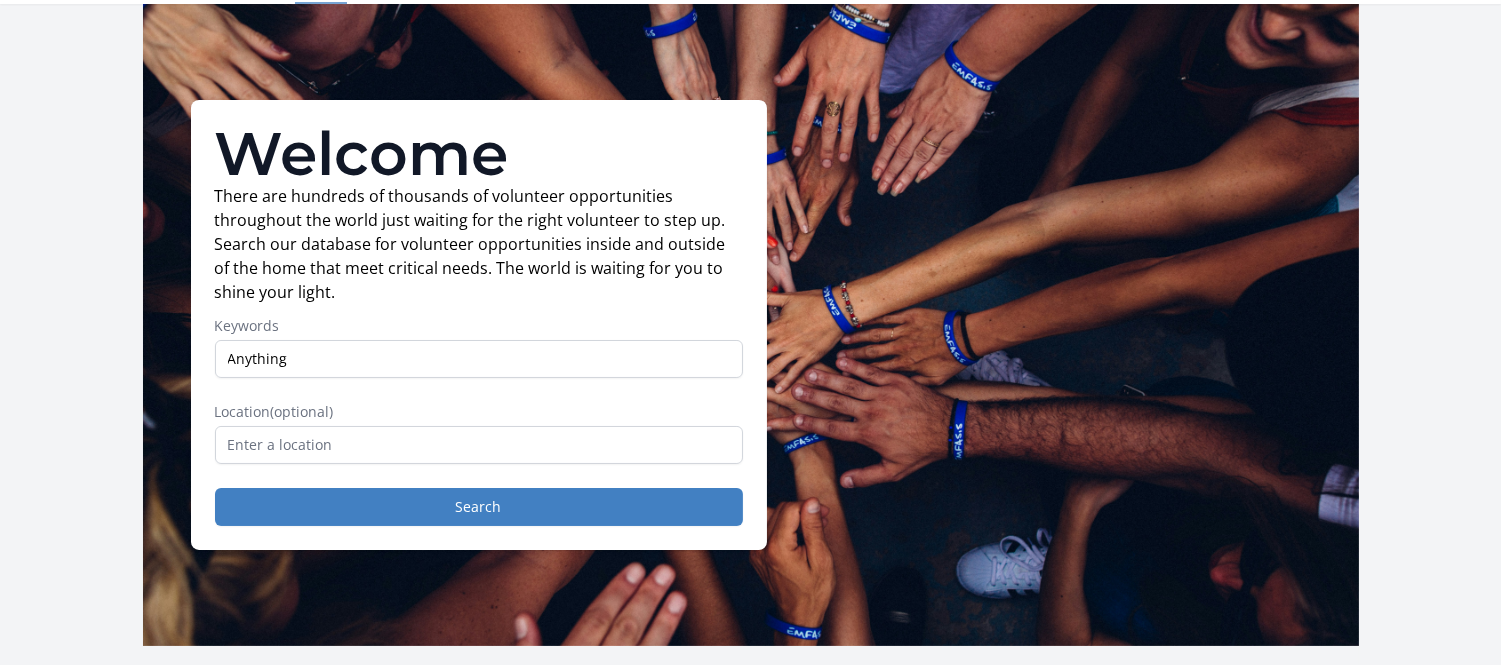 type on "Anything" 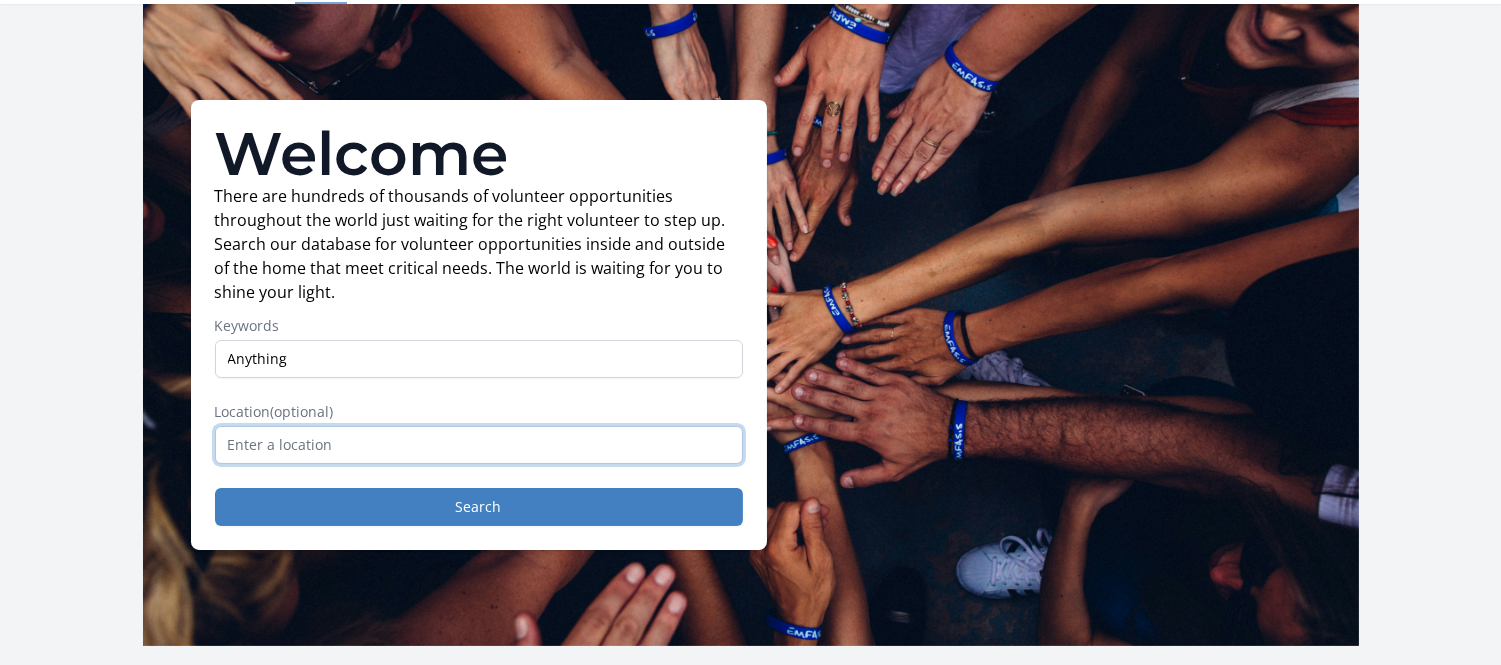 click at bounding box center (479, 445) 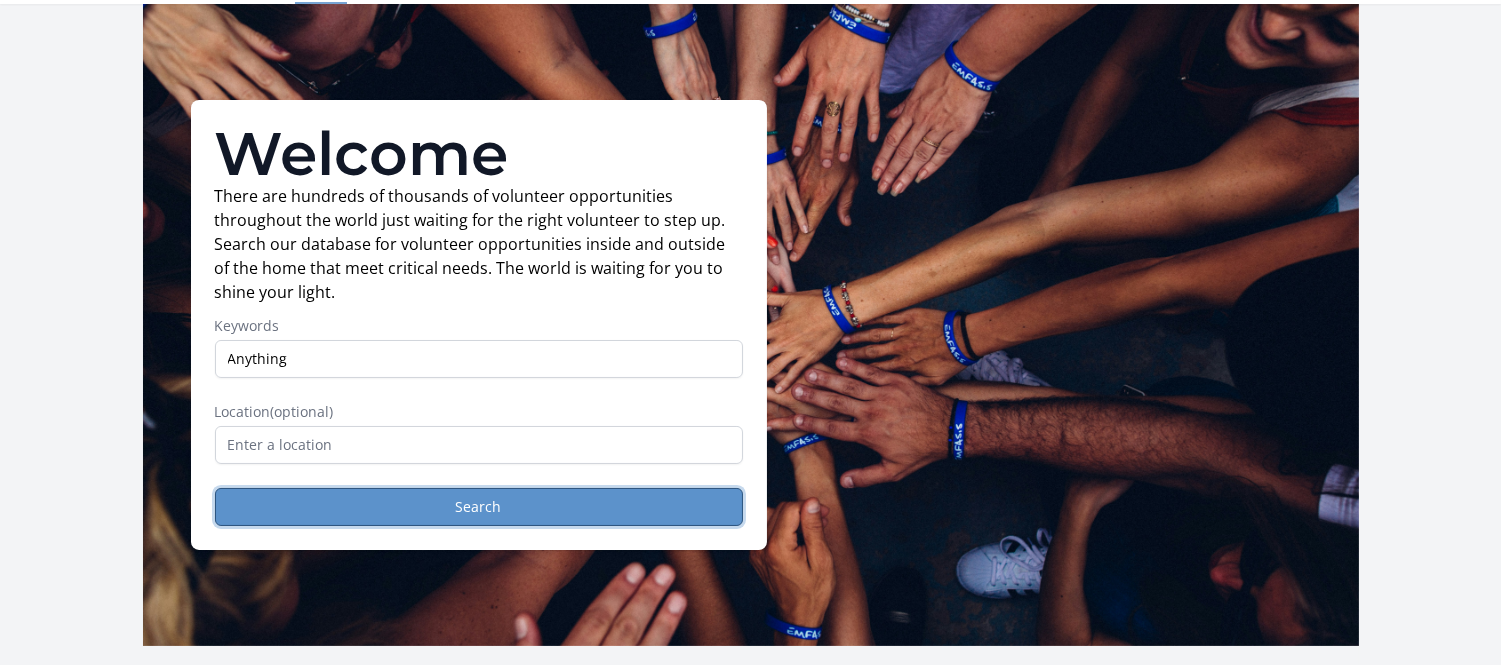 click on "Search" at bounding box center (479, 507) 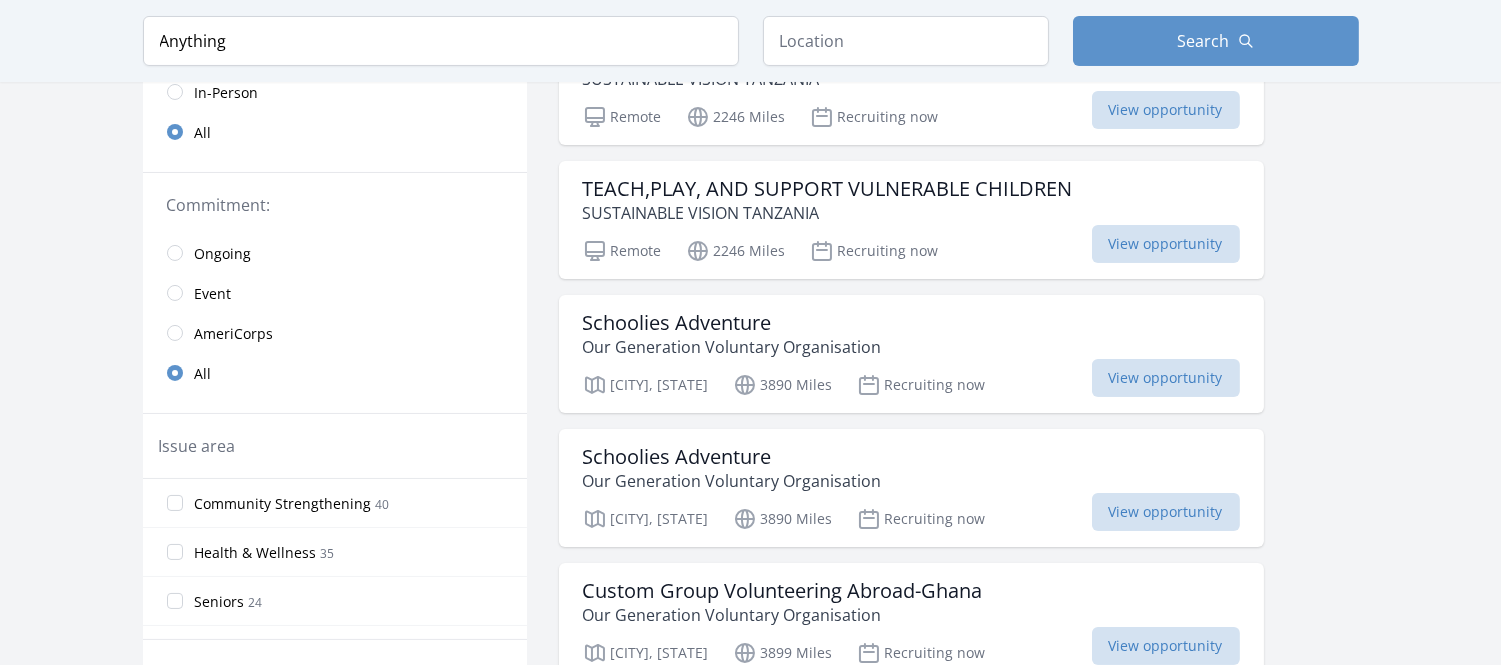 scroll, scrollTop: 401, scrollLeft: 0, axis: vertical 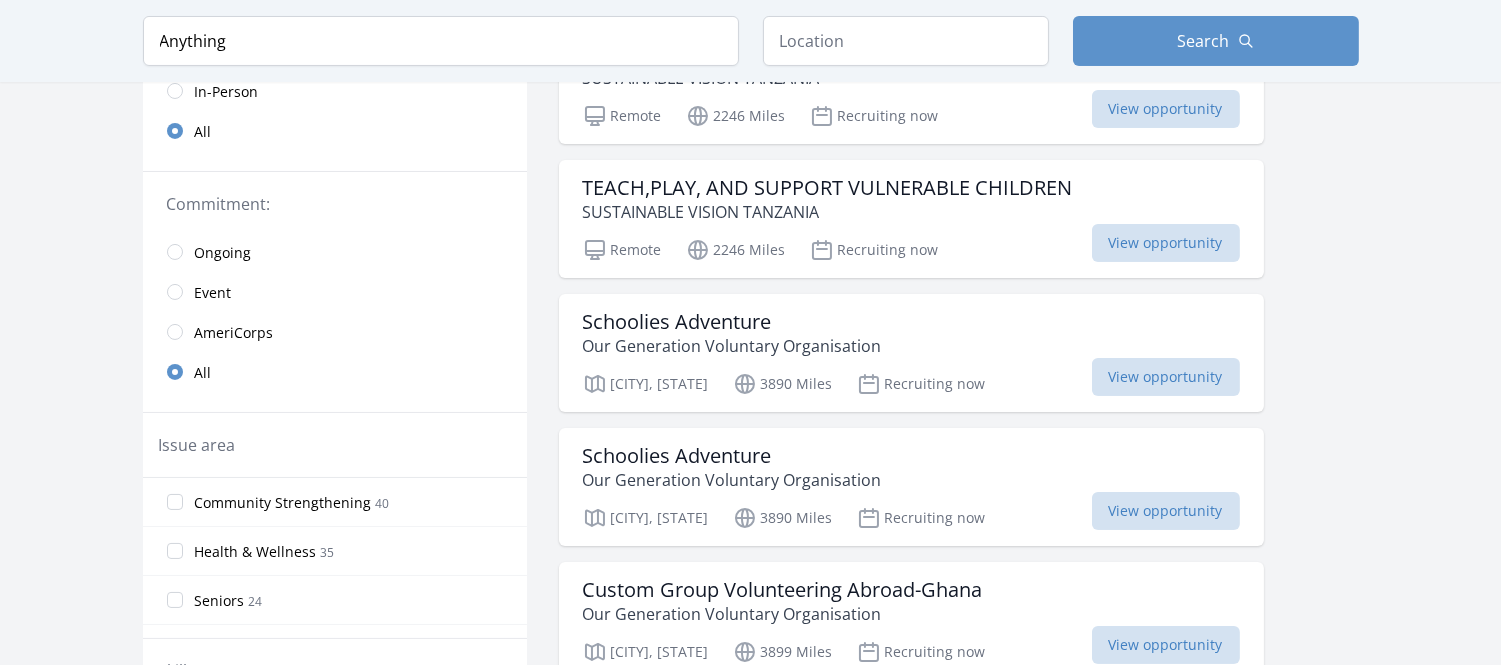 click on "AmeriCorps" at bounding box center [234, 333] 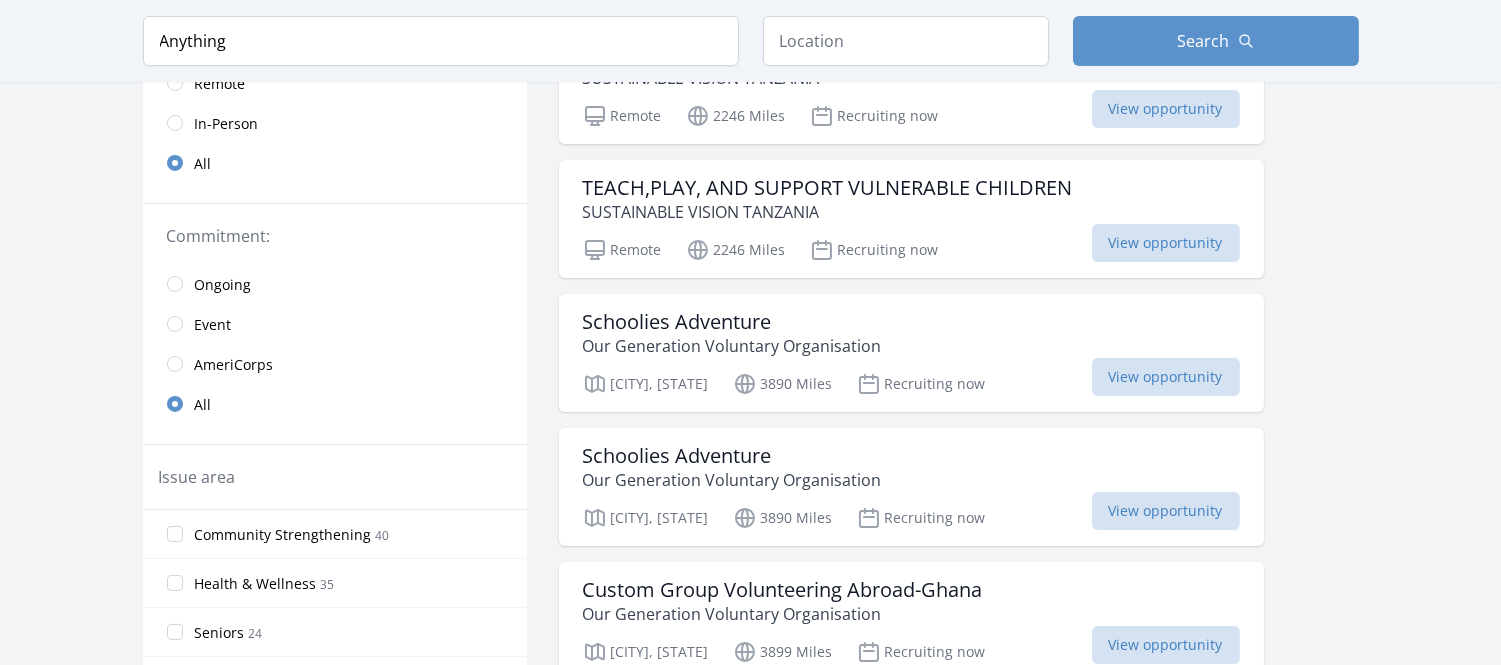 scroll, scrollTop: 435, scrollLeft: 0, axis: vertical 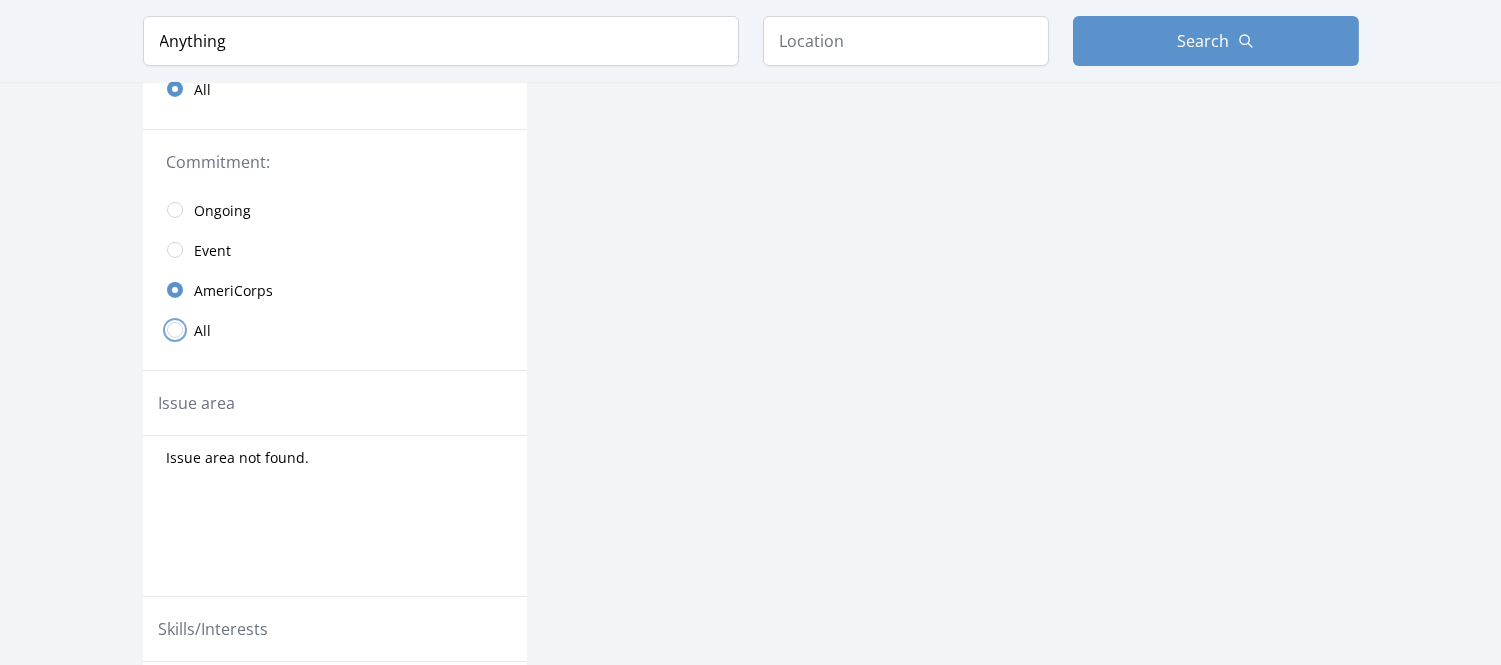 click at bounding box center [175, 330] 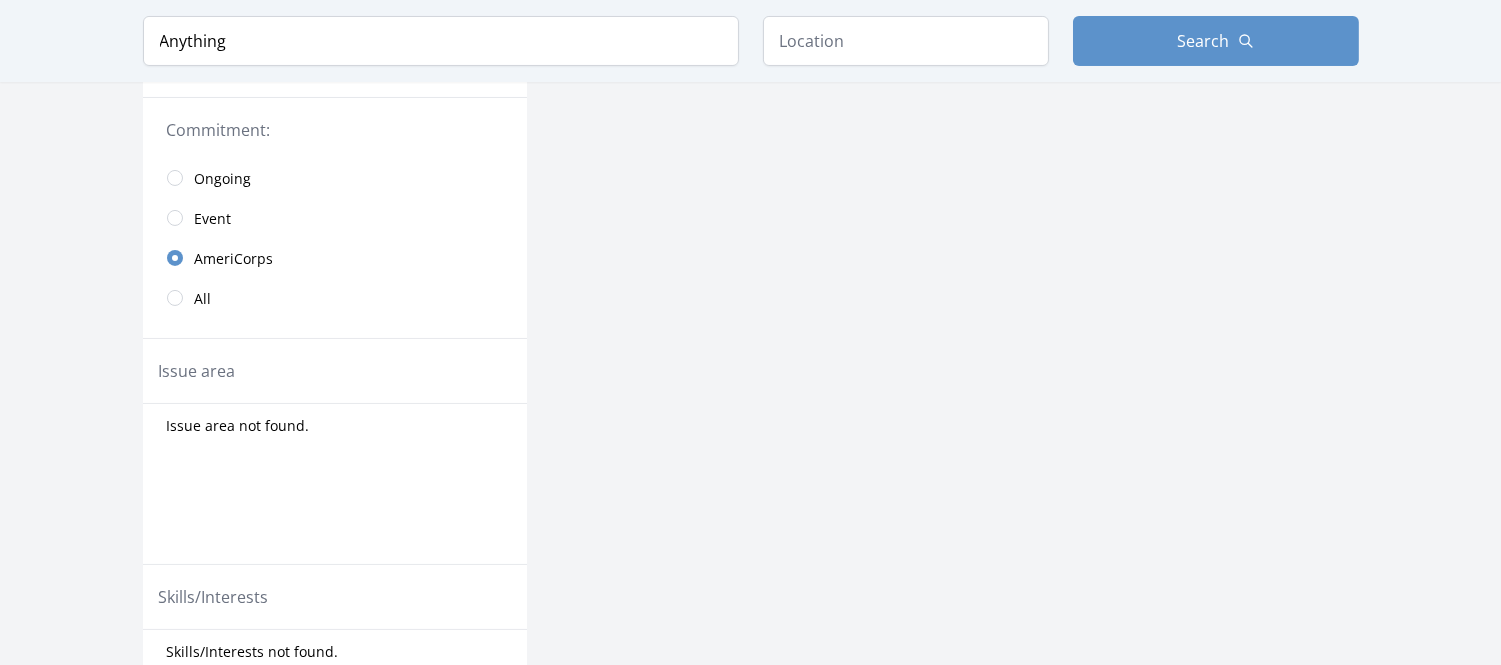 scroll, scrollTop: 401, scrollLeft: 0, axis: vertical 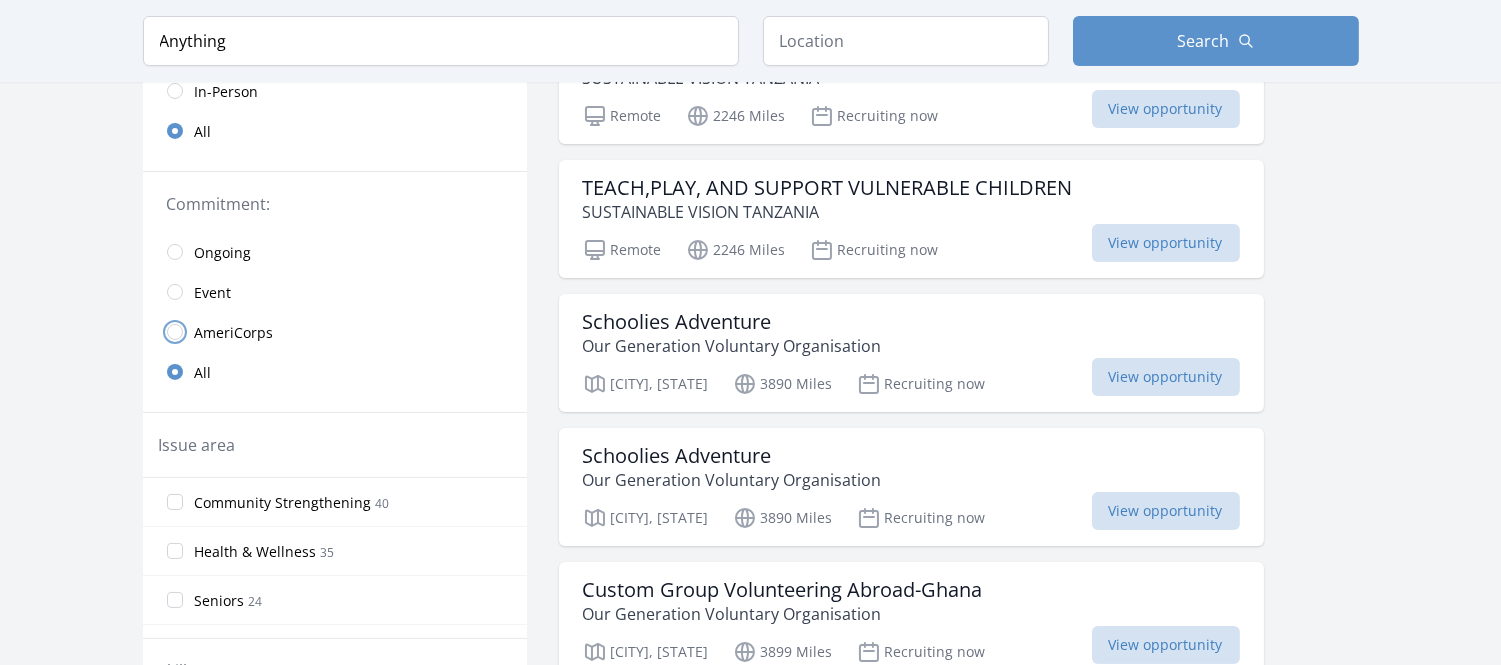 click at bounding box center [175, 332] 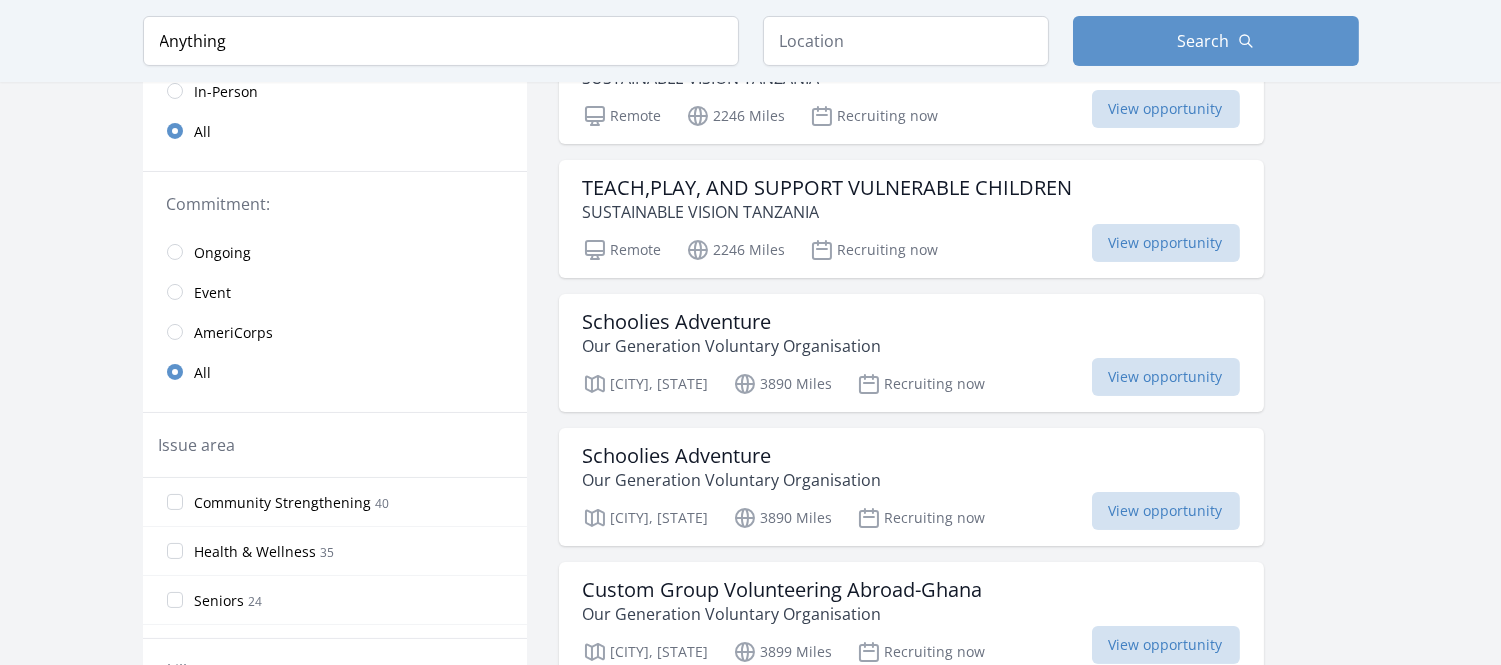 scroll, scrollTop: 435, scrollLeft: 0, axis: vertical 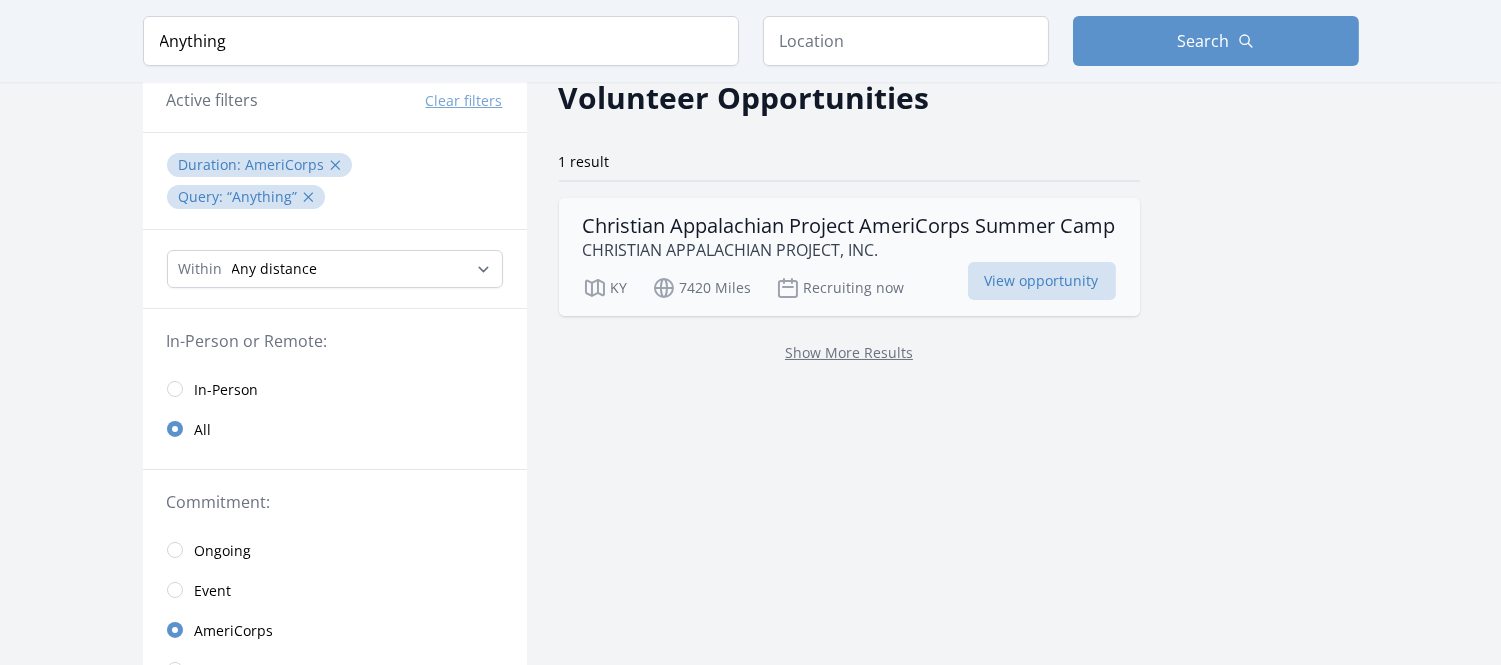 click on "CHRISTIAN APPALACHIAN PROJECT, INC." at bounding box center (849, 250) 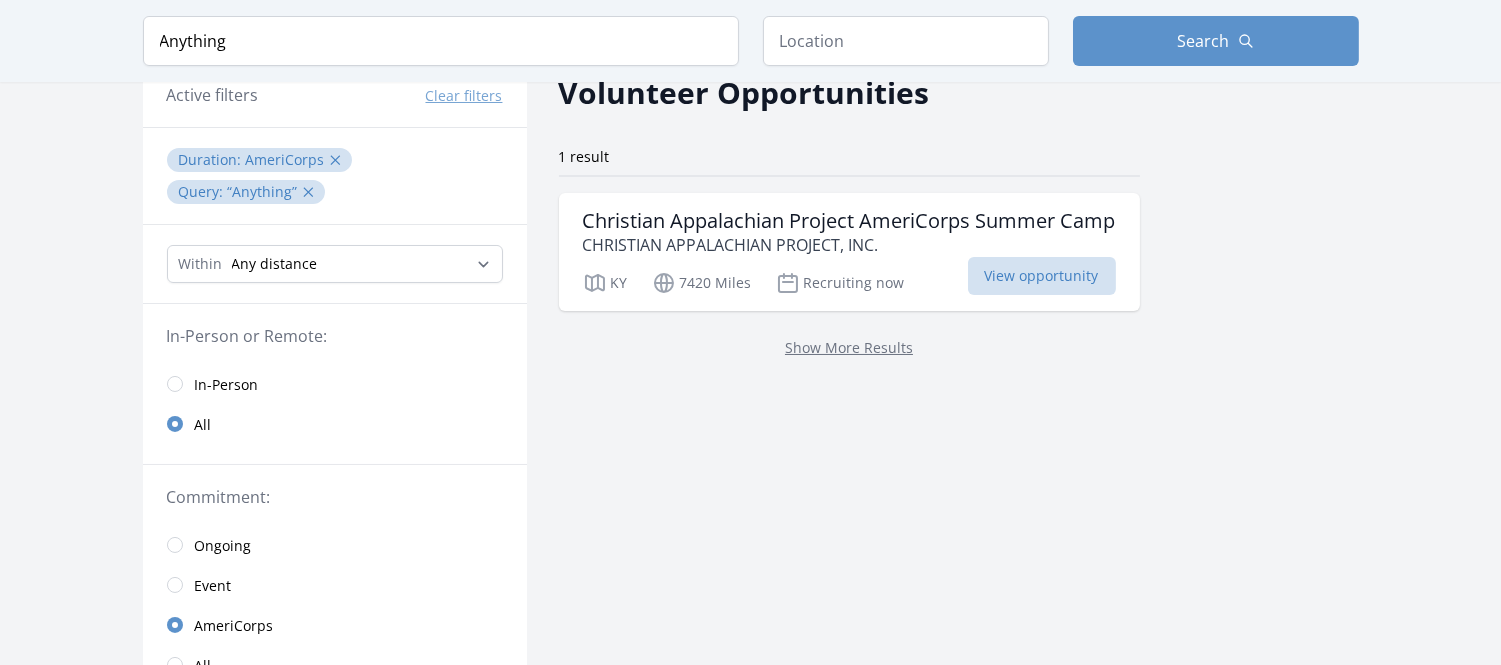 scroll, scrollTop: 96, scrollLeft: 0, axis: vertical 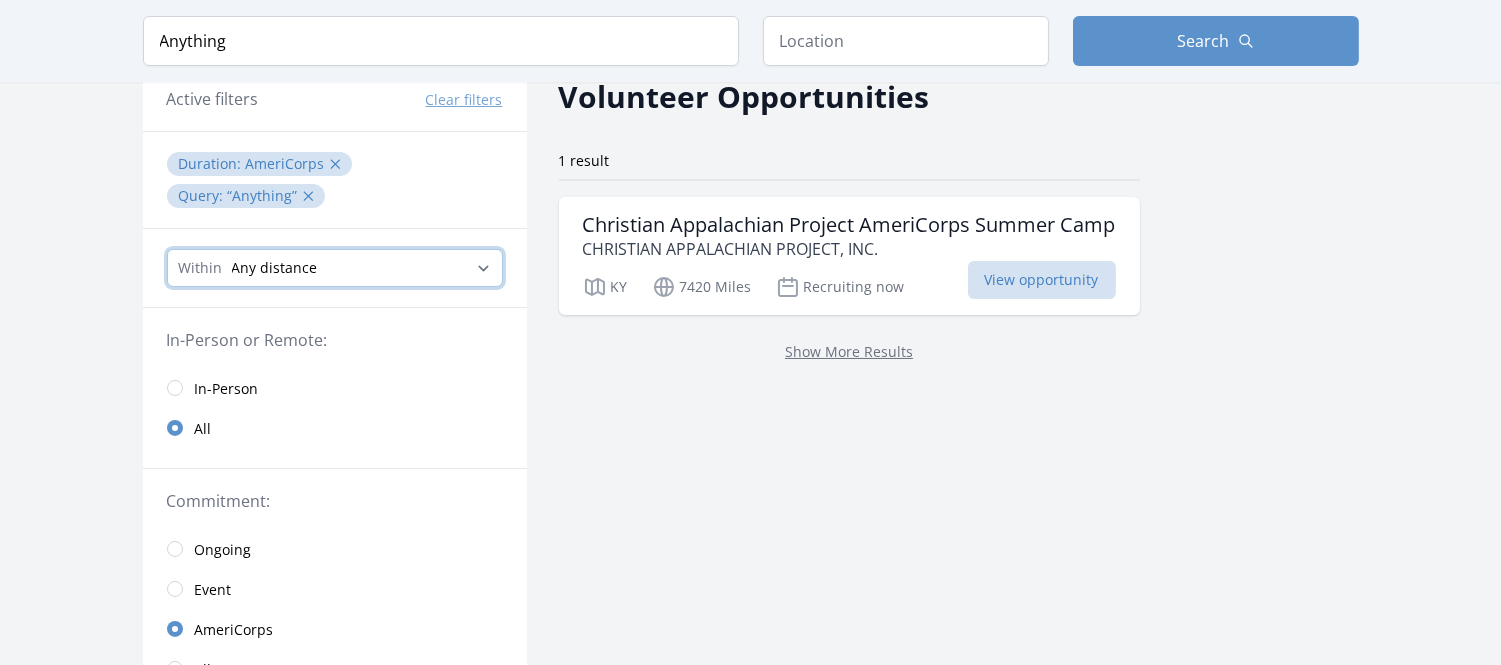 click on "Any distance , 5 Miles , 20 Miles , 50 Miles , 100 Miles" at bounding box center (335, 268) 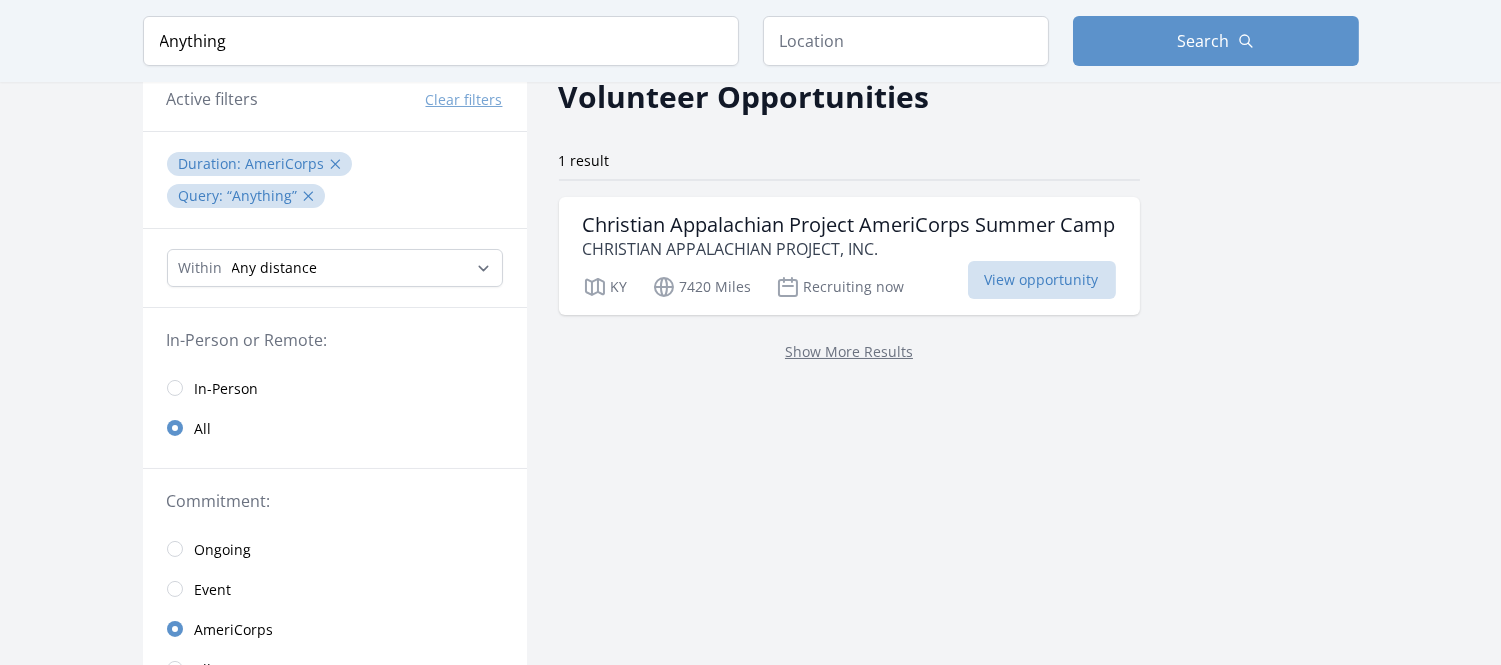 click on "Duration : AmeriCorps ✕ Query : Anything  ✕" at bounding box center [335, 180] 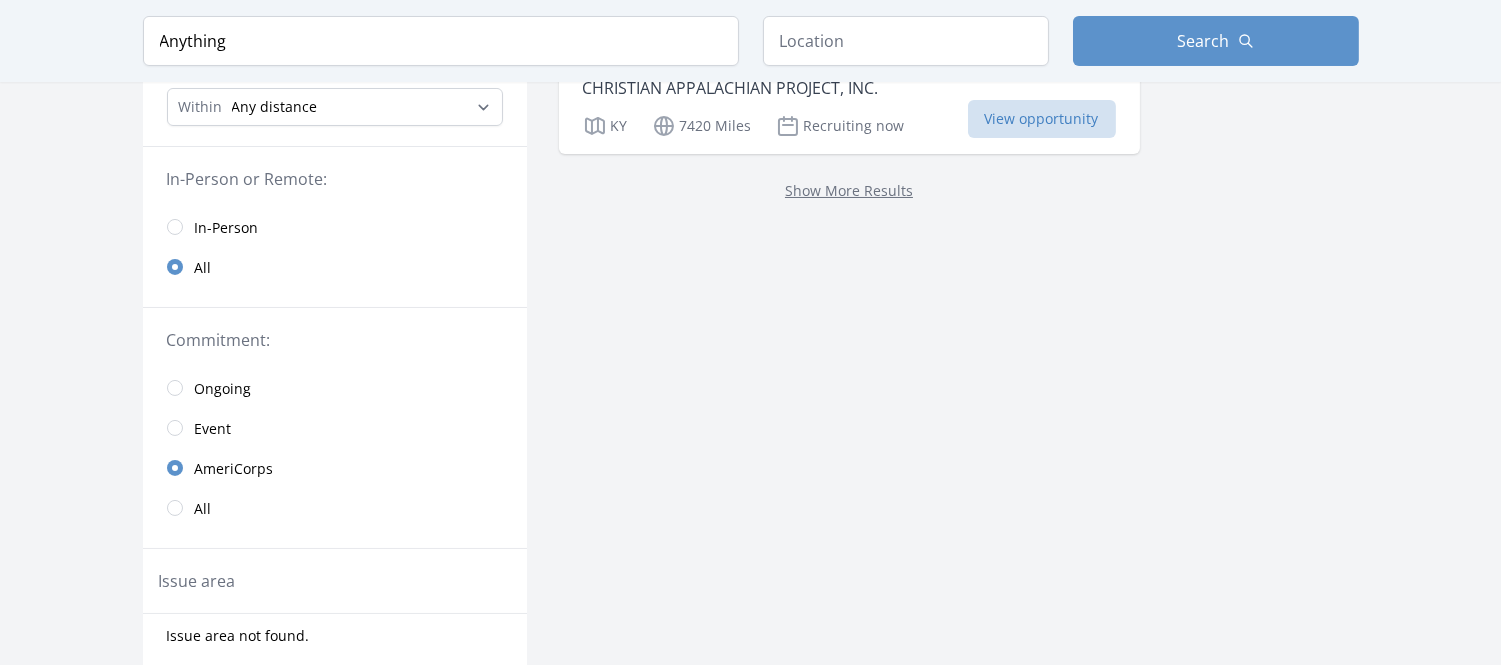 scroll, scrollTop: 0, scrollLeft: 0, axis: both 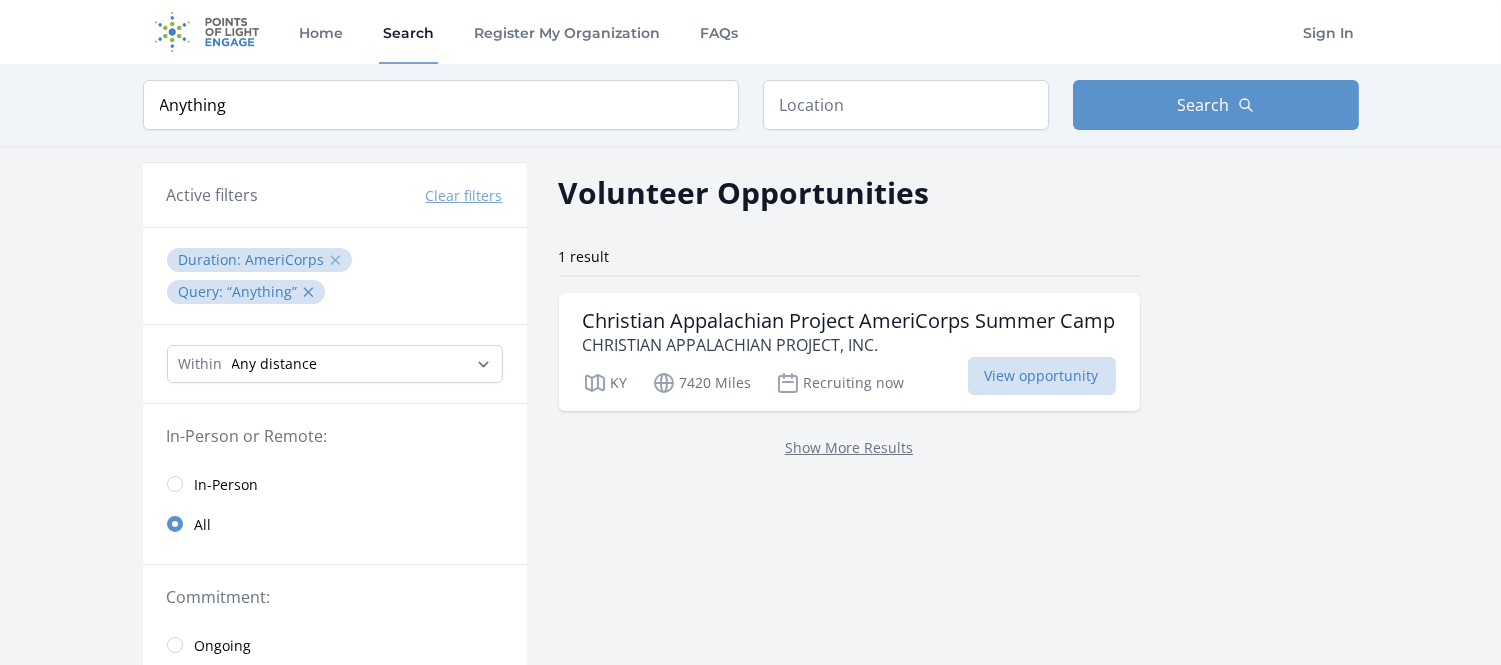 click on "✕" at bounding box center (336, 260) 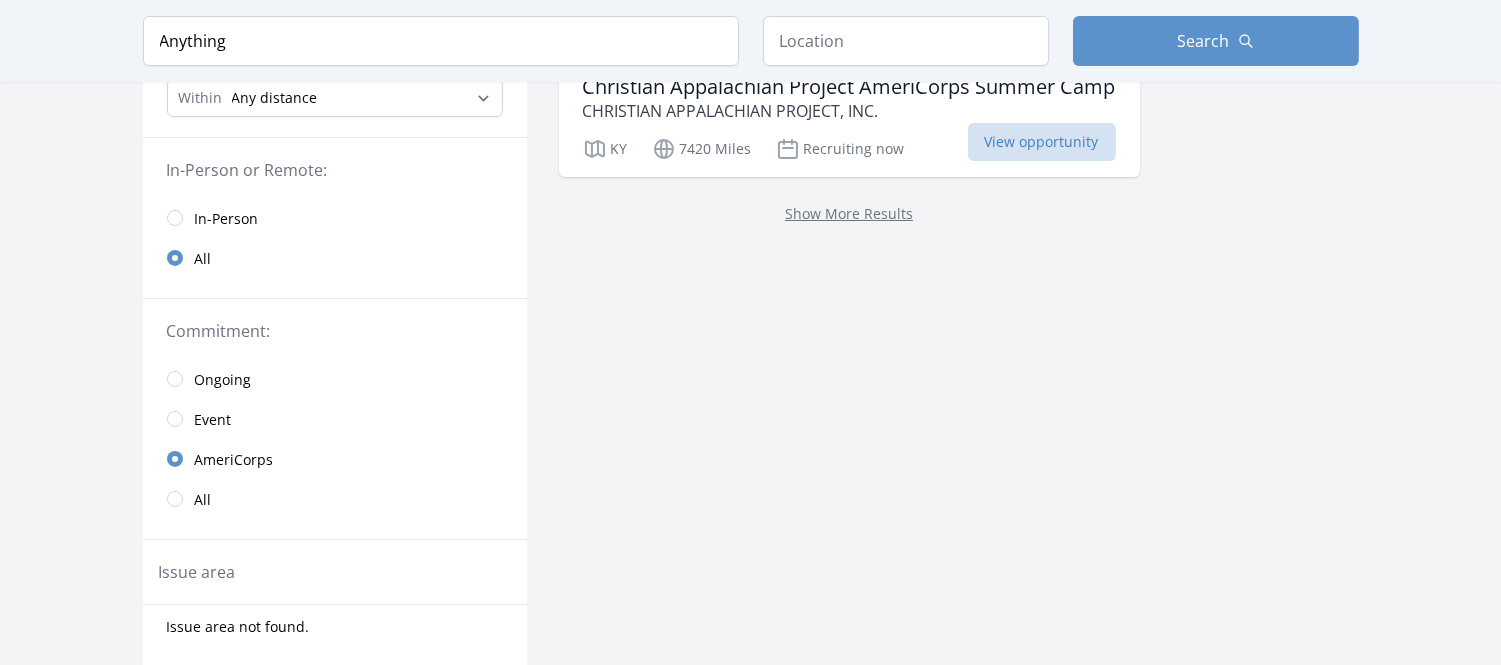 scroll, scrollTop: 235, scrollLeft: 0, axis: vertical 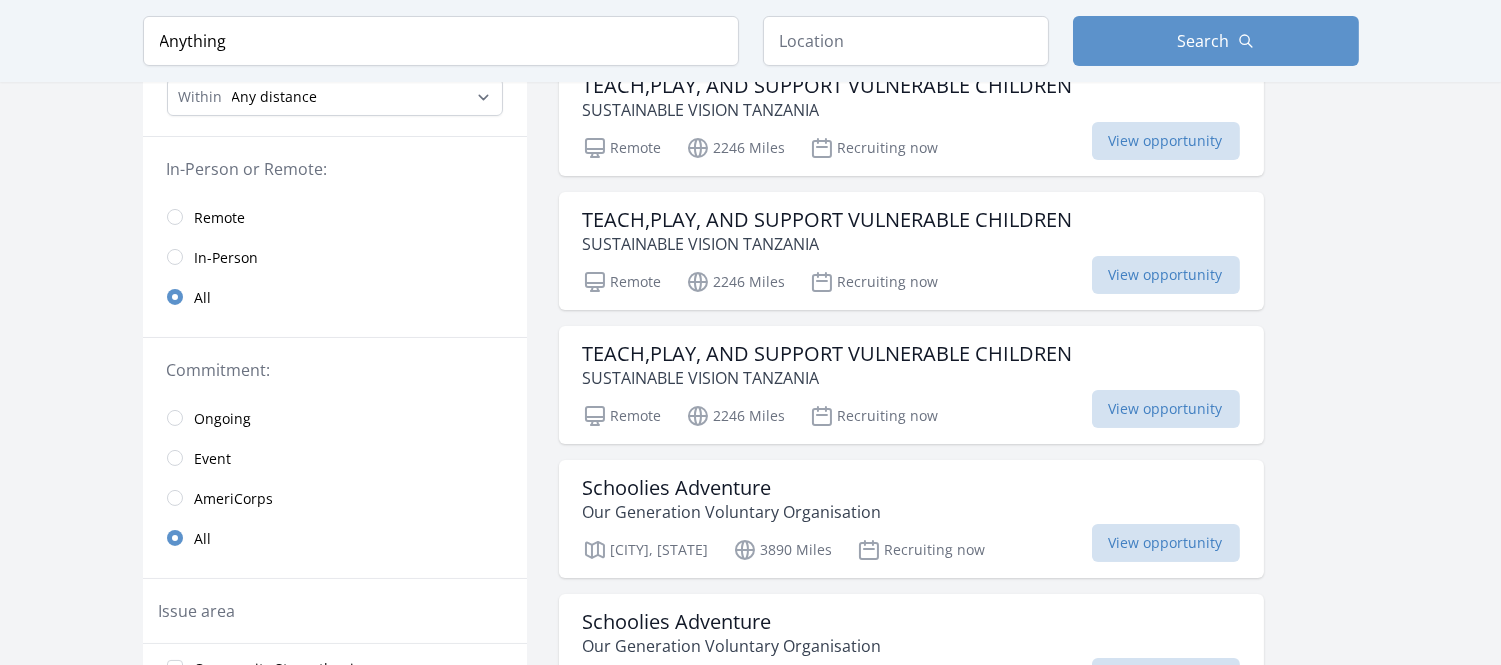 click on "Ongoing" at bounding box center [335, 418] 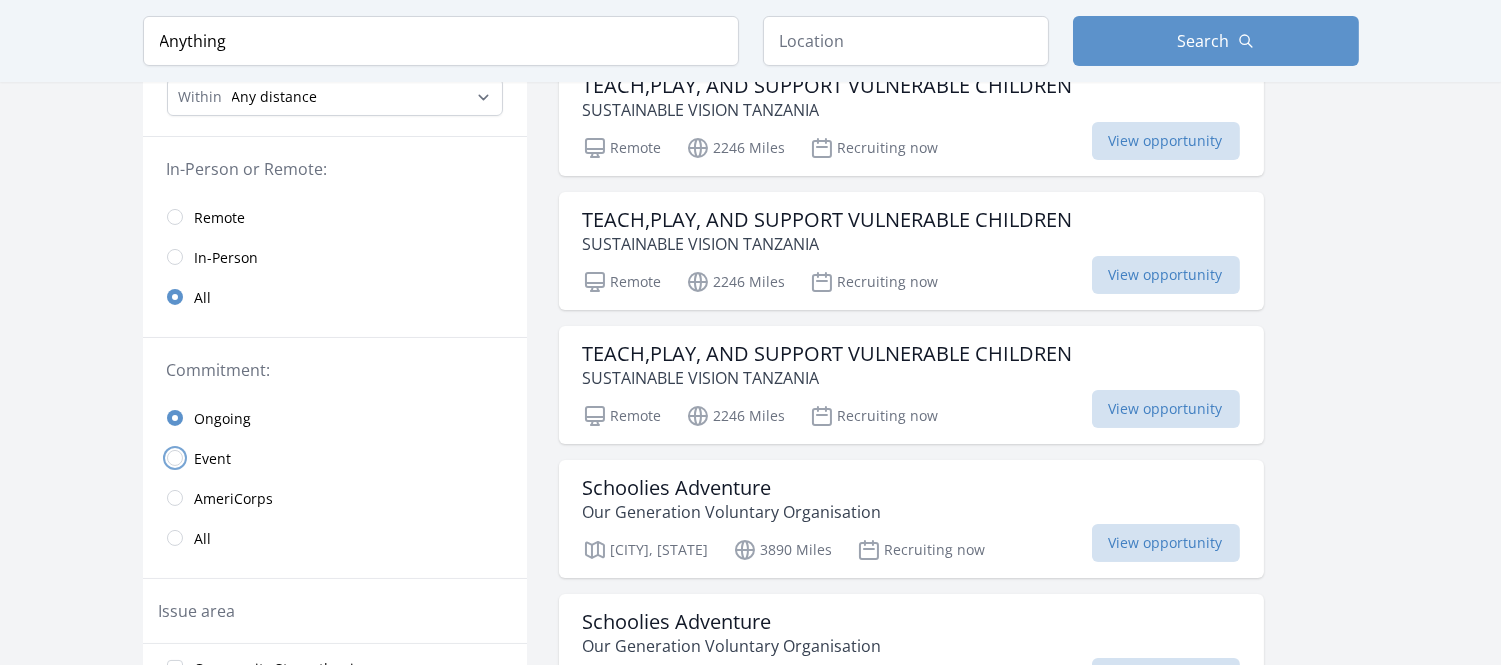 click at bounding box center [175, 458] 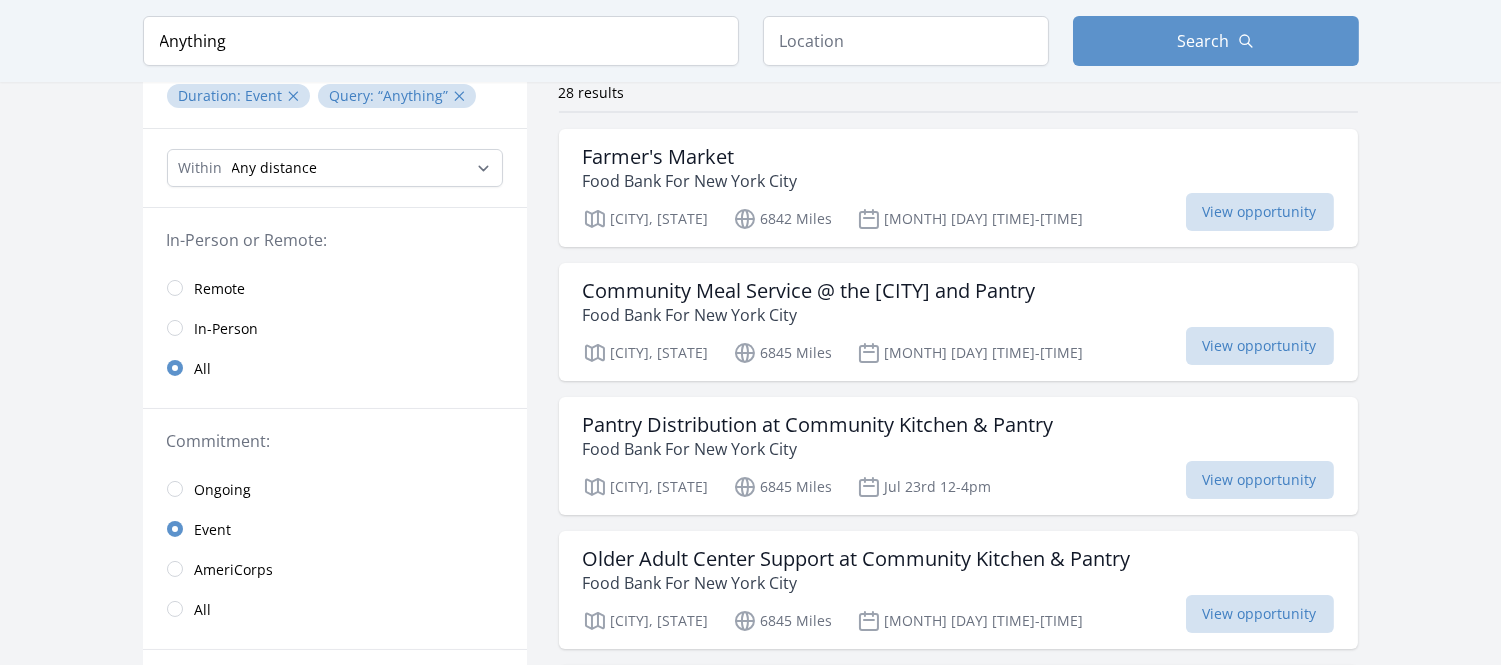 scroll, scrollTop: 165, scrollLeft: 0, axis: vertical 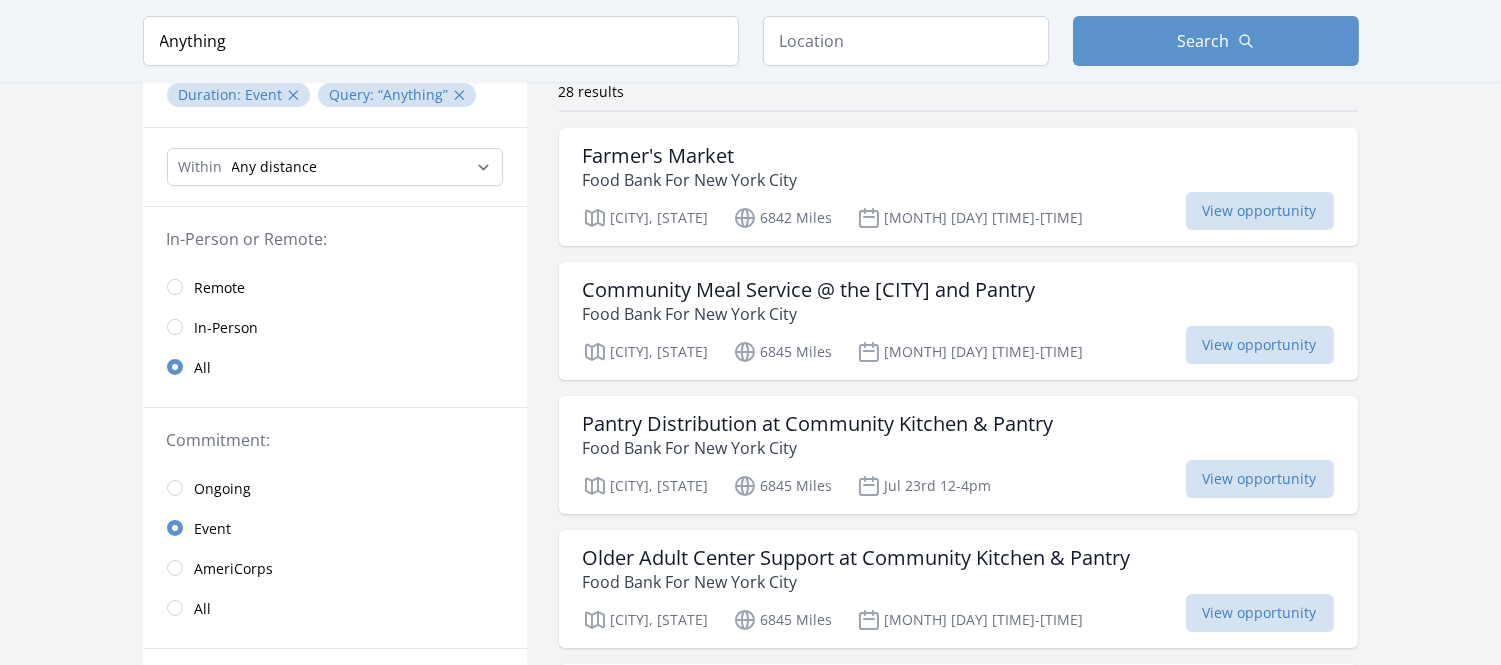 click on "Remote" at bounding box center (220, 288) 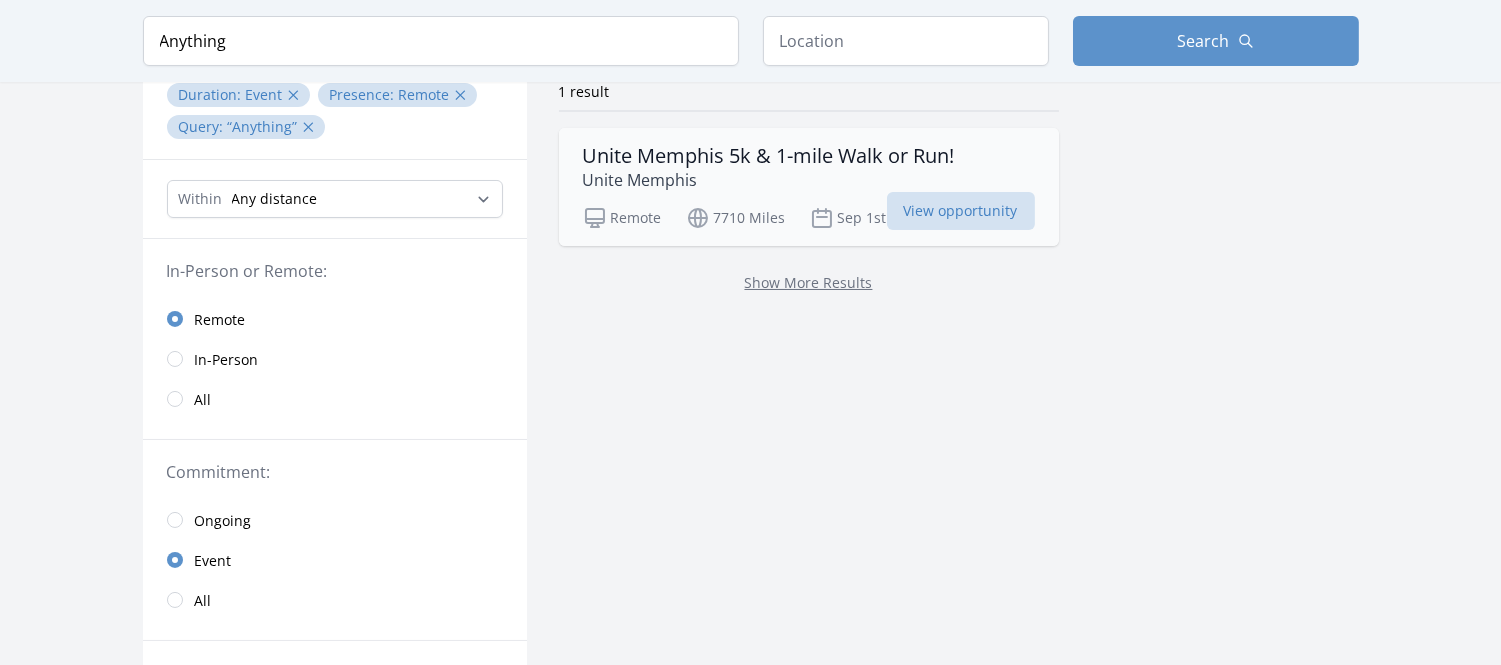 click on "Unite Memphis 5k & 1-mile Walk or Run!" at bounding box center [769, 156] 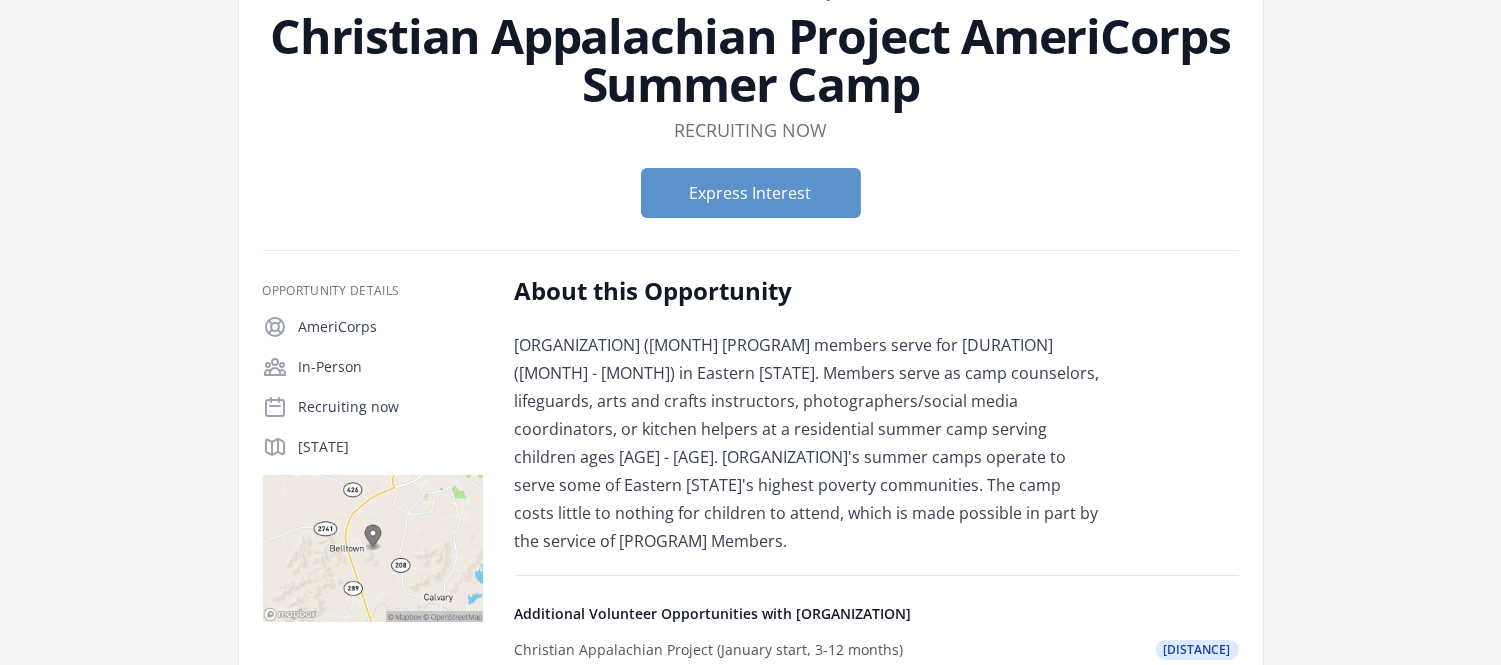 scroll, scrollTop: 141, scrollLeft: 0, axis: vertical 